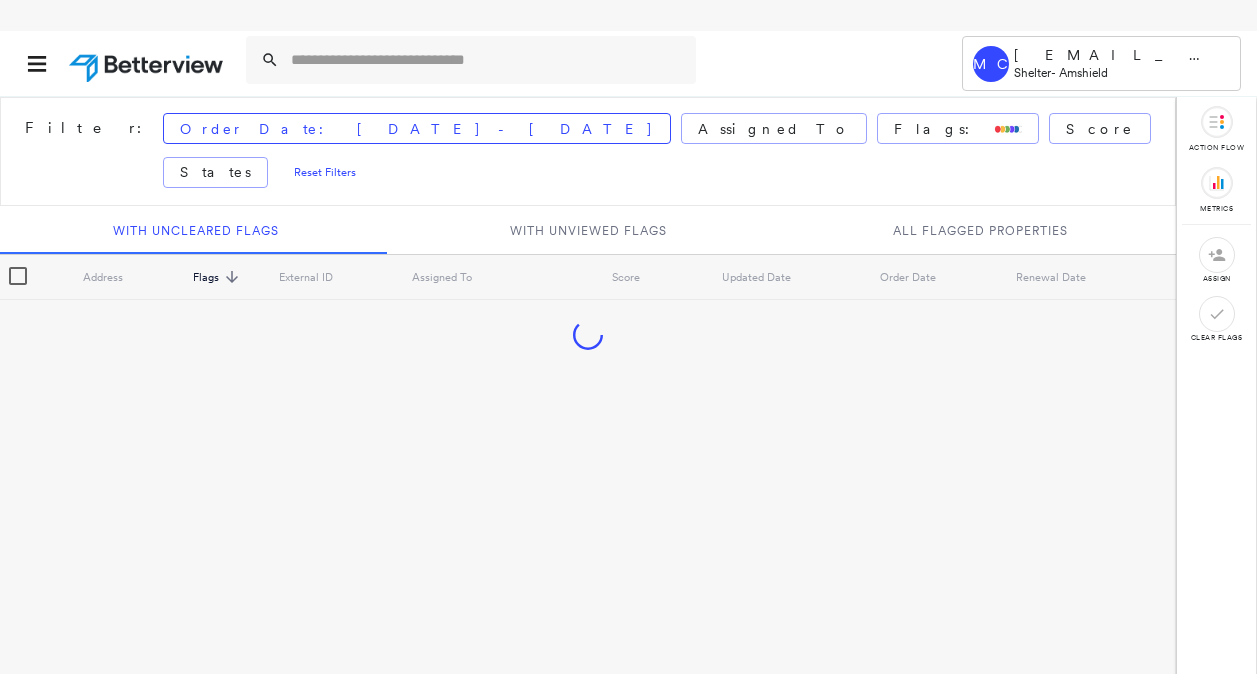 scroll, scrollTop: 0, scrollLeft: 0, axis: both 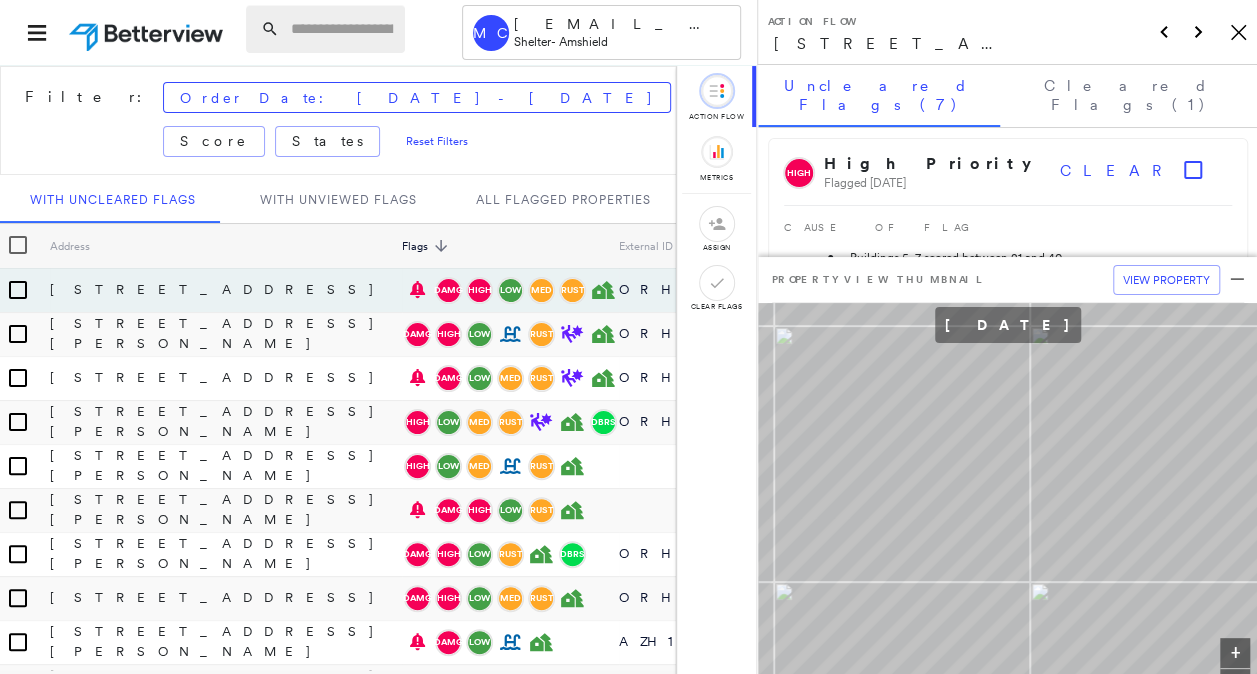 click at bounding box center [342, 29] 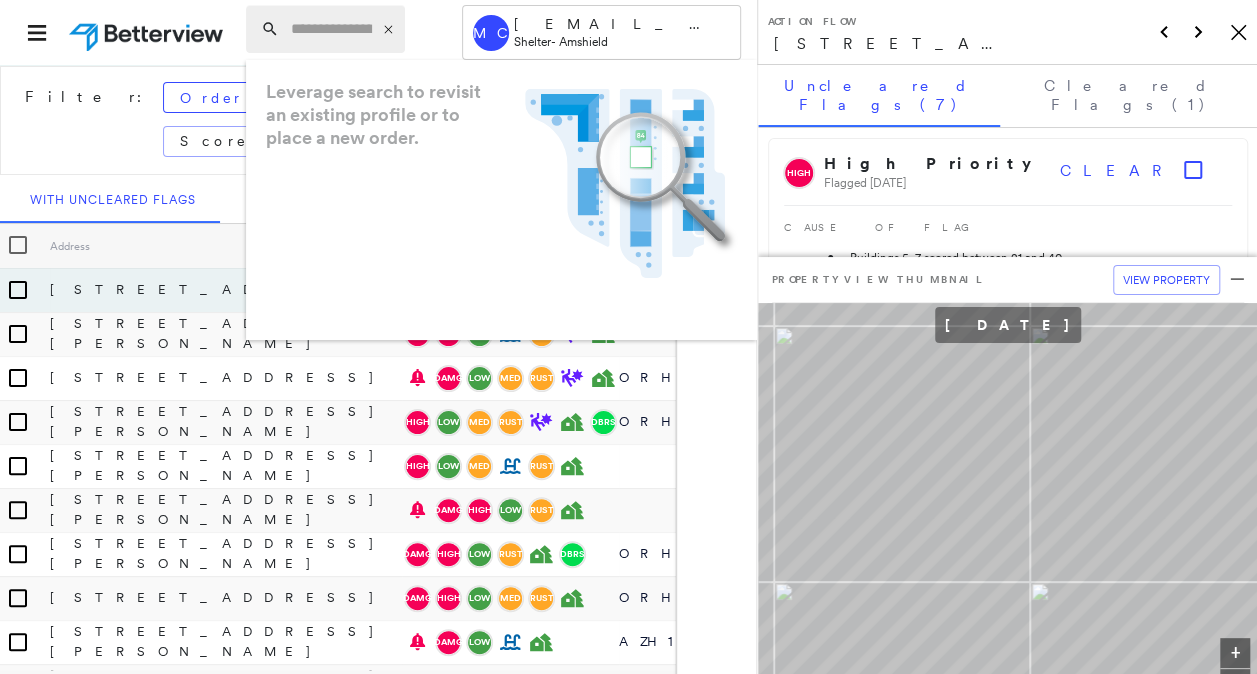 paste on "**********" 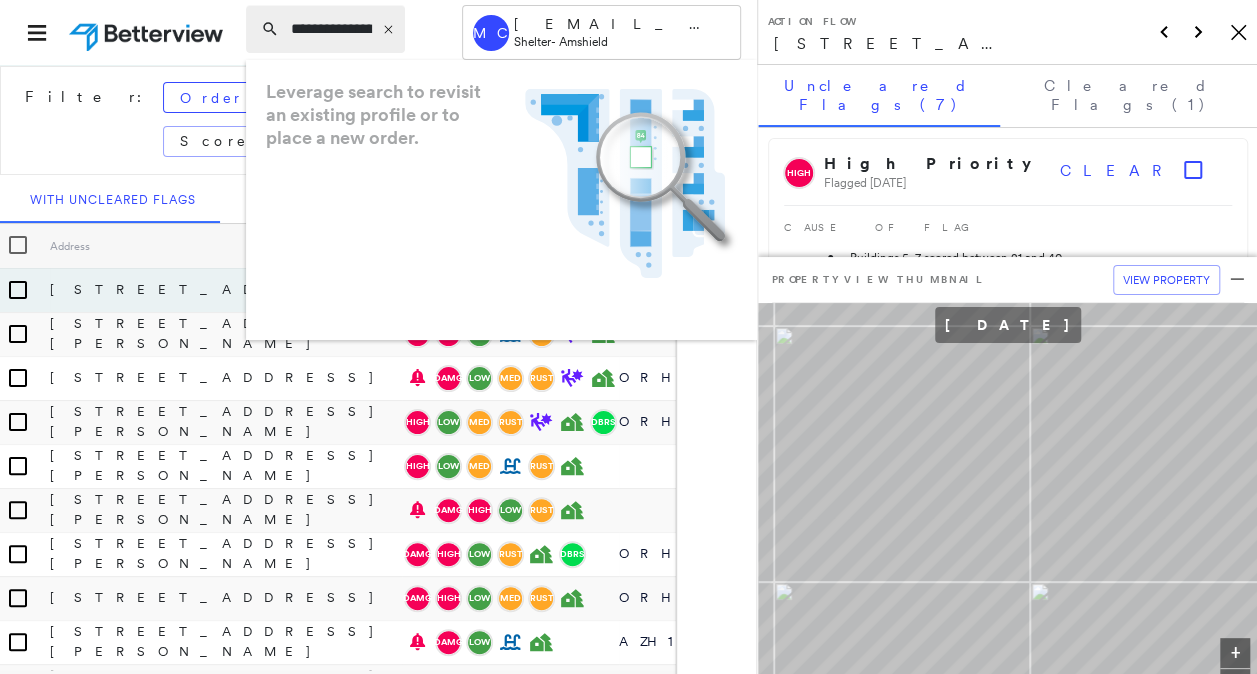 scroll, scrollTop: 0, scrollLeft: 316, axis: horizontal 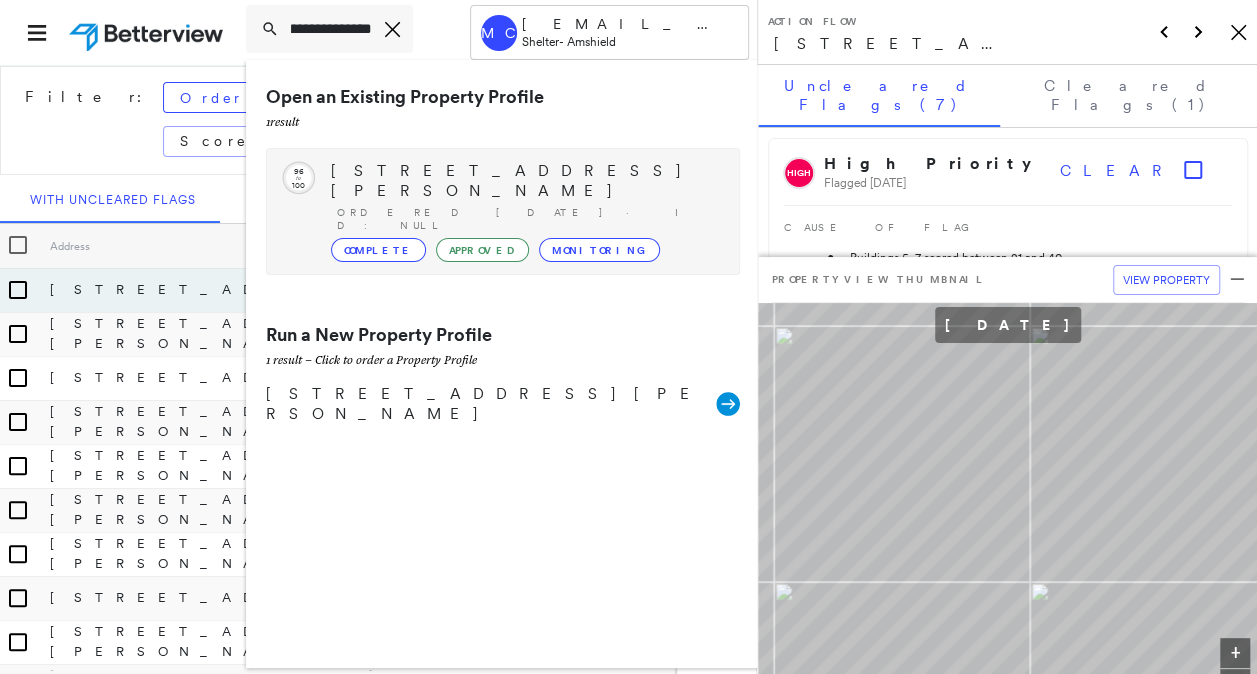 type on "**********" 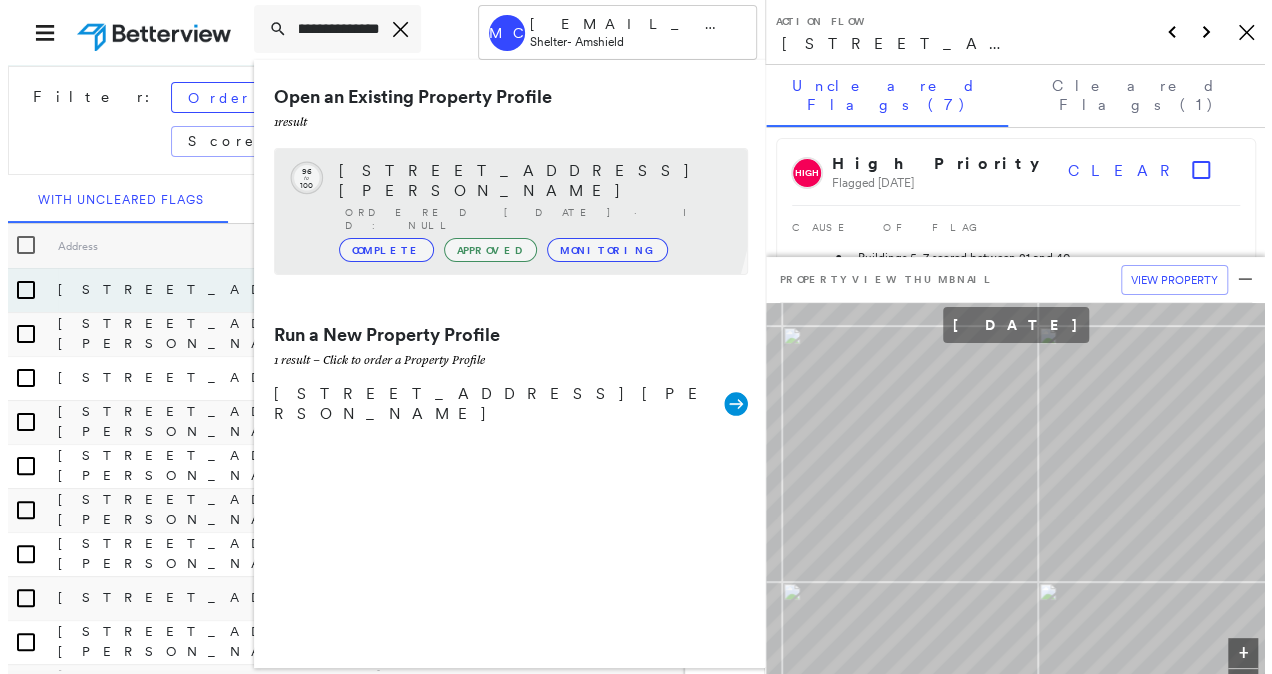 scroll, scrollTop: 0, scrollLeft: 0, axis: both 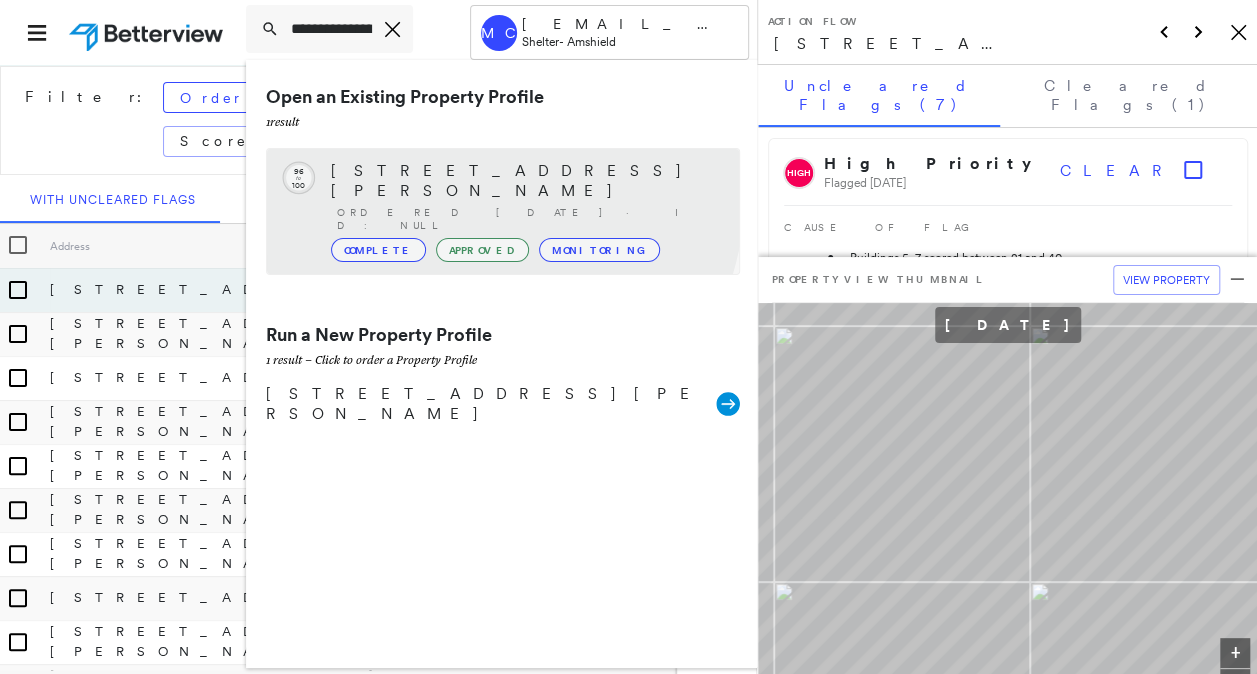 click on "[STREET_ADDRESS][PERSON_NAME]" at bounding box center (525, 181) 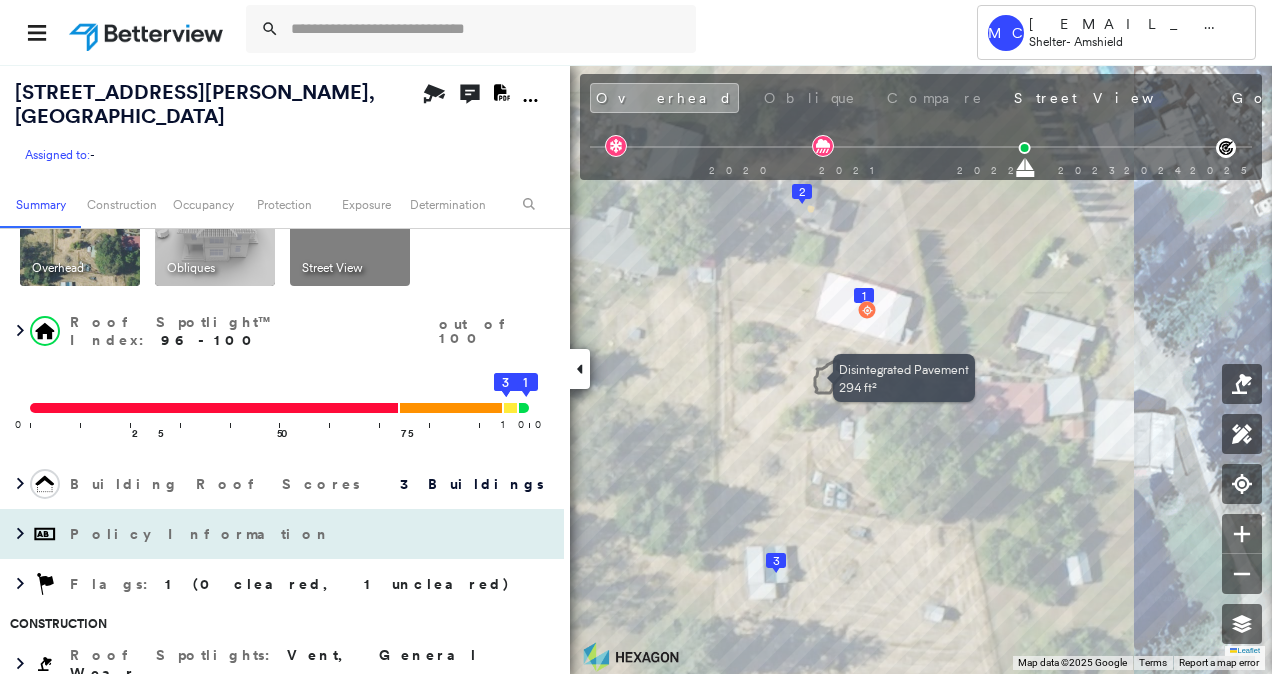scroll, scrollTop: 100, scrollLeft: 0, axis: vertical 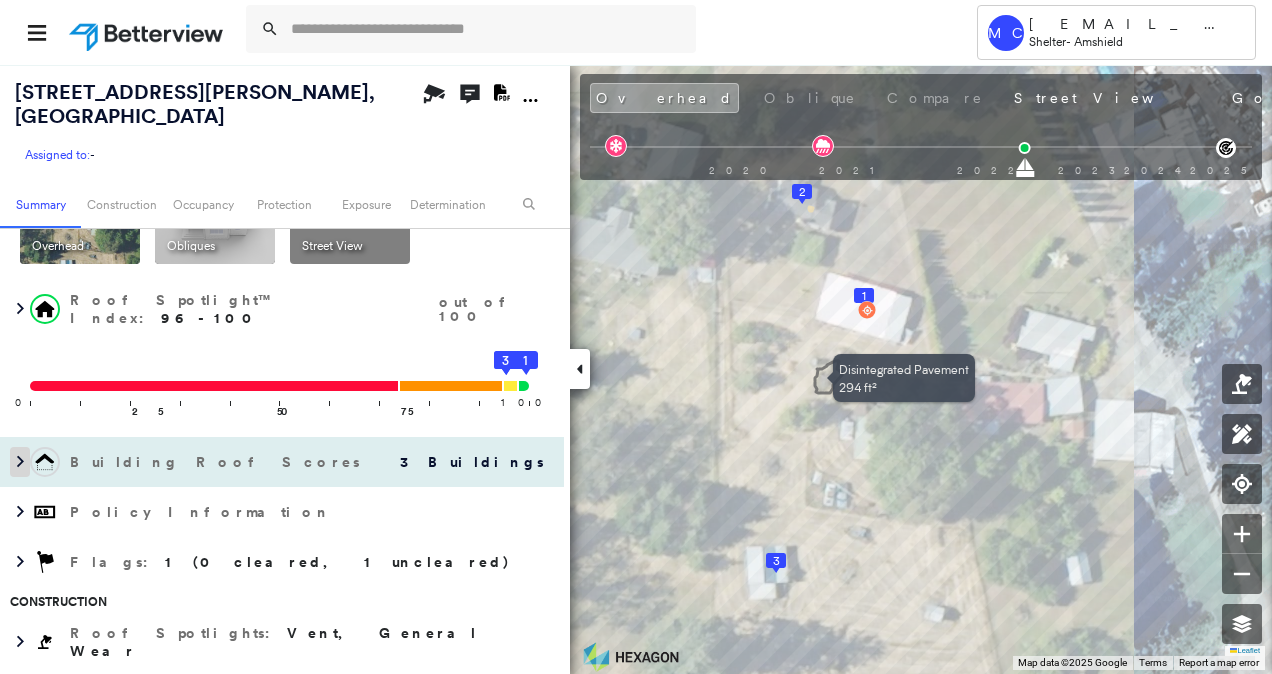 click 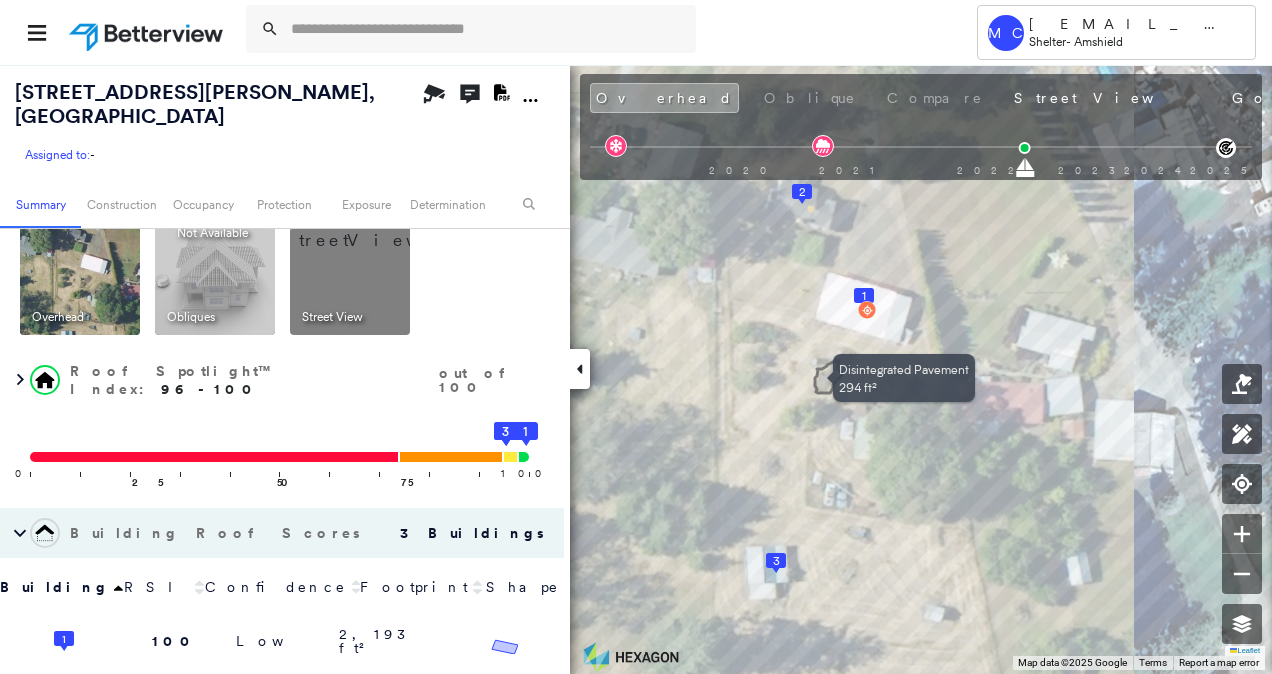 scroll, scrollTop: 0, scrollLeft: 0, axis: both 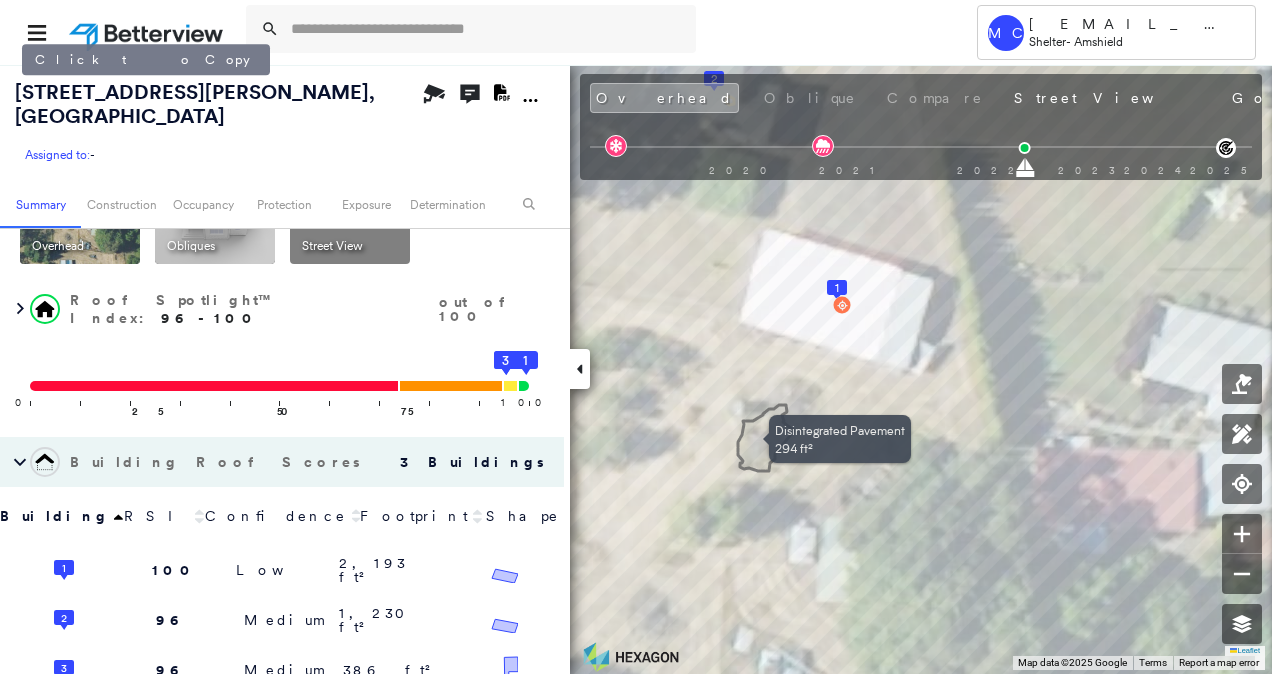 click on "[STREET_ADDRESS][PERSON_NAME]" at bounding box center [195, 104] 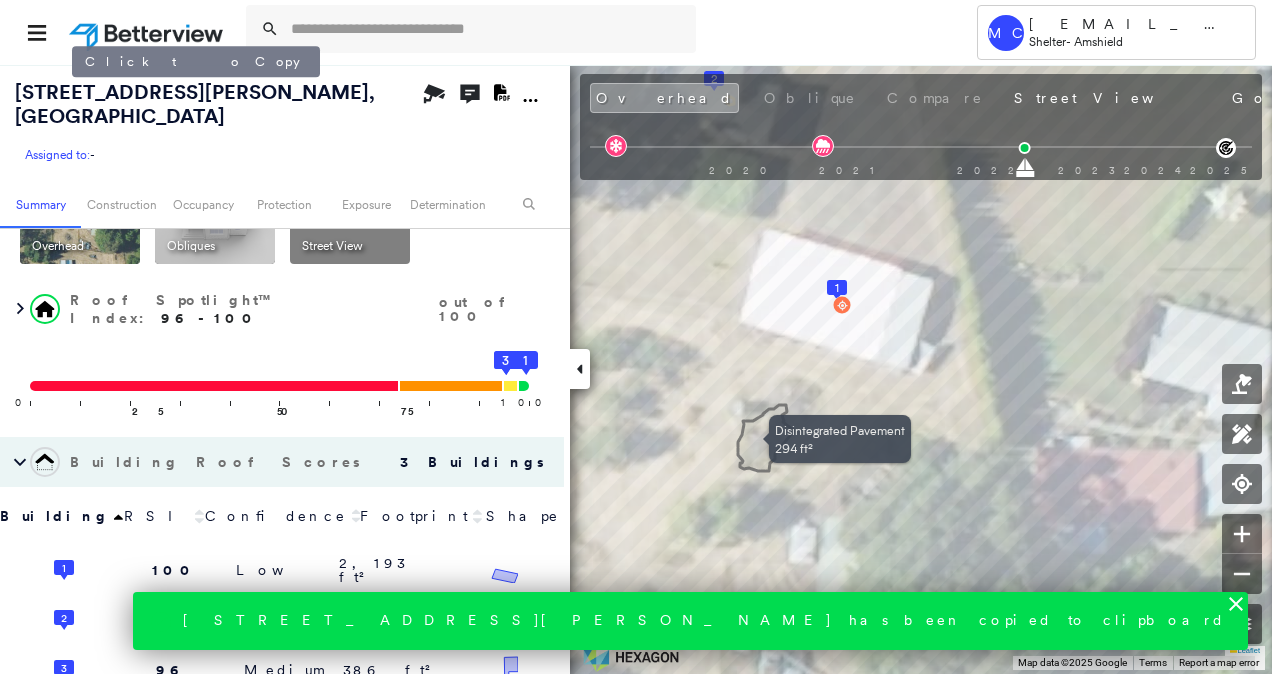 drag, startPoint x: 70, startPoint y: 91, endPoint x: 55, endPoint y: 121, distance: 33.54102 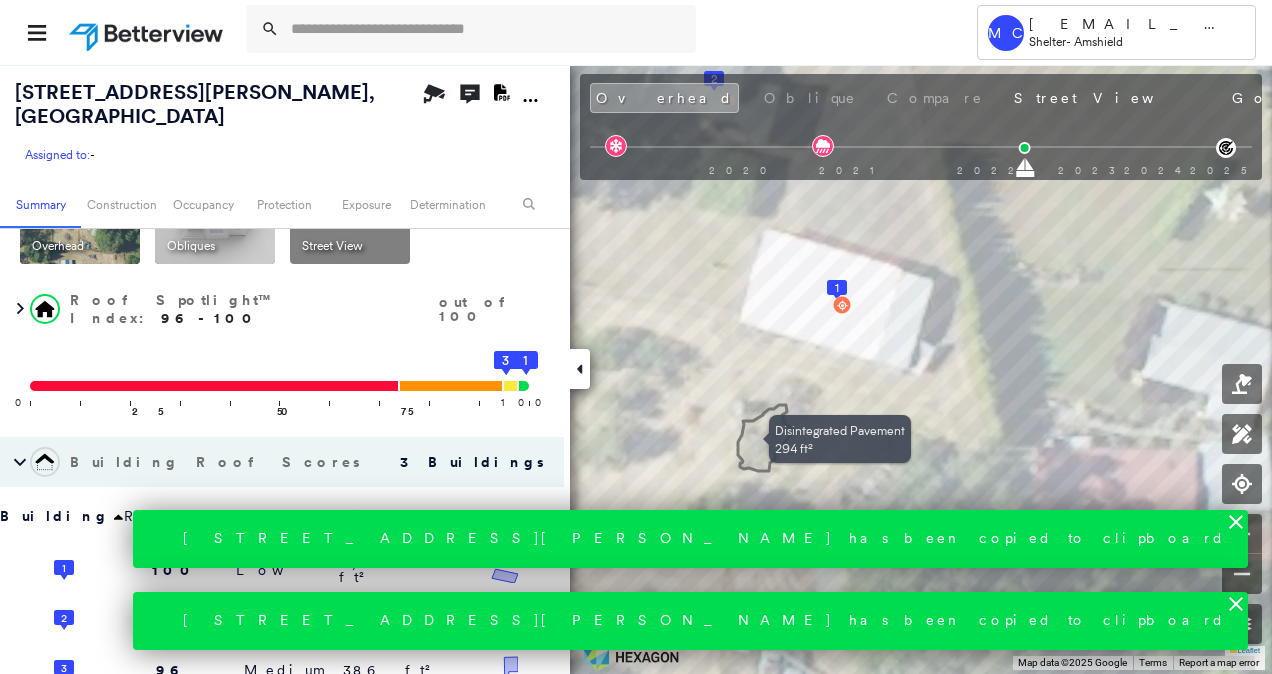 drag, startPoint x: 74, startPoint y: 118, endPoint x: 14, endPoint y: 92, distance: 65.39113 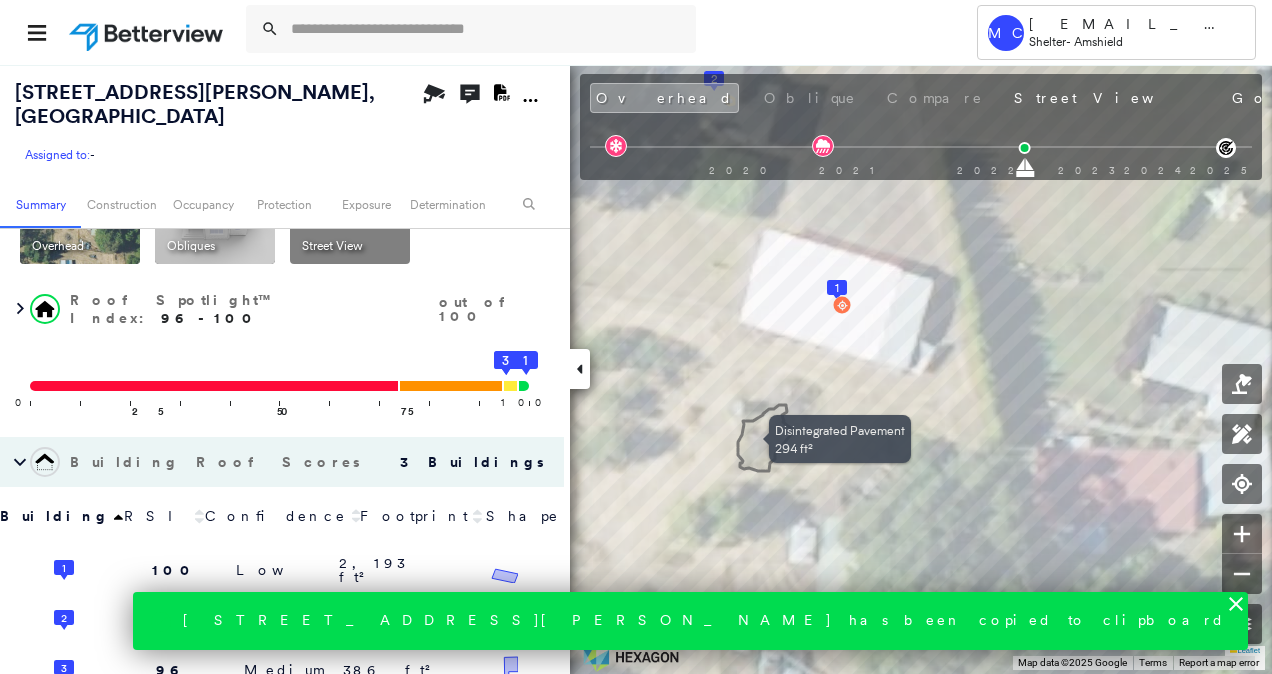 copy on "[STREET_ADDRESS][PERSON_NAME]" 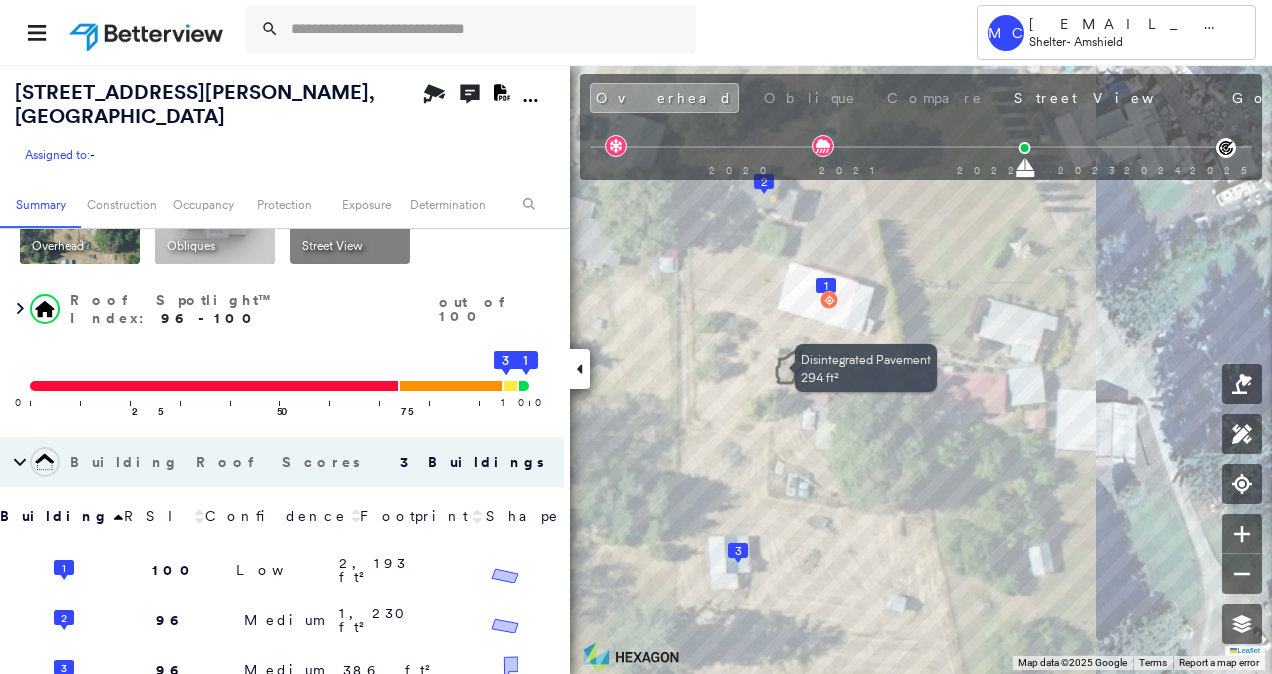 scroll, scrollTop: 0, scrollLeft: 0, axis: both 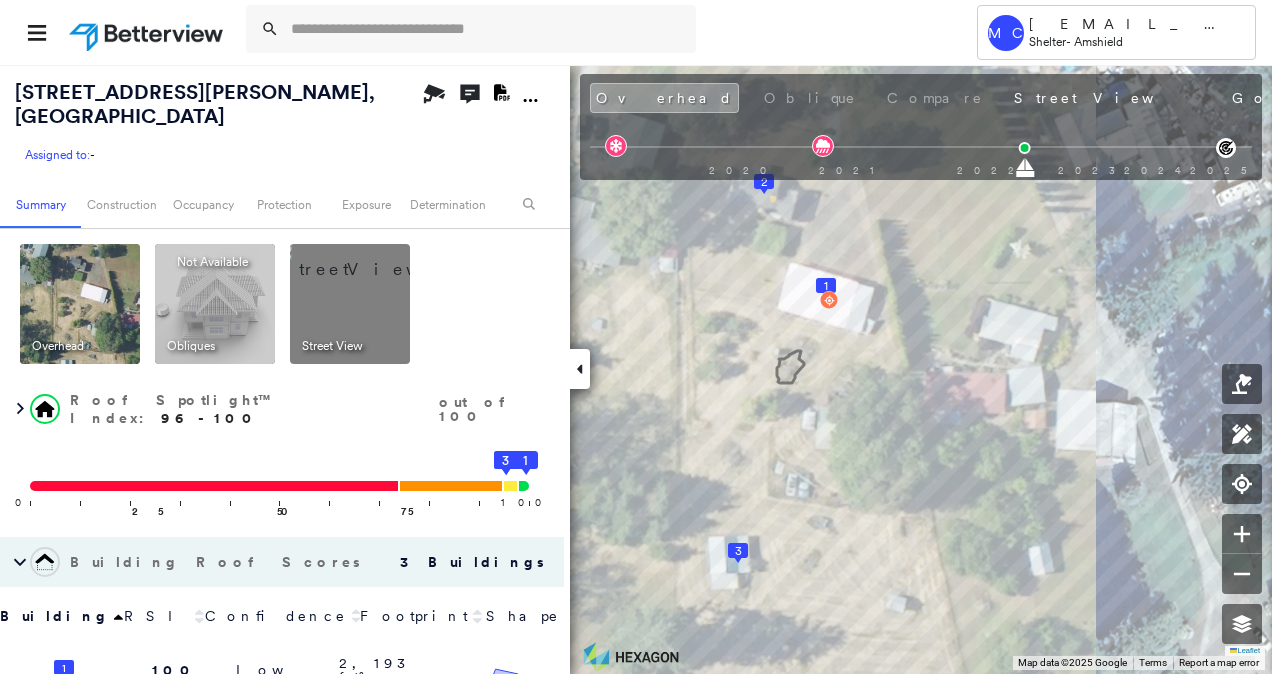 click at bounding box center [374, 259] 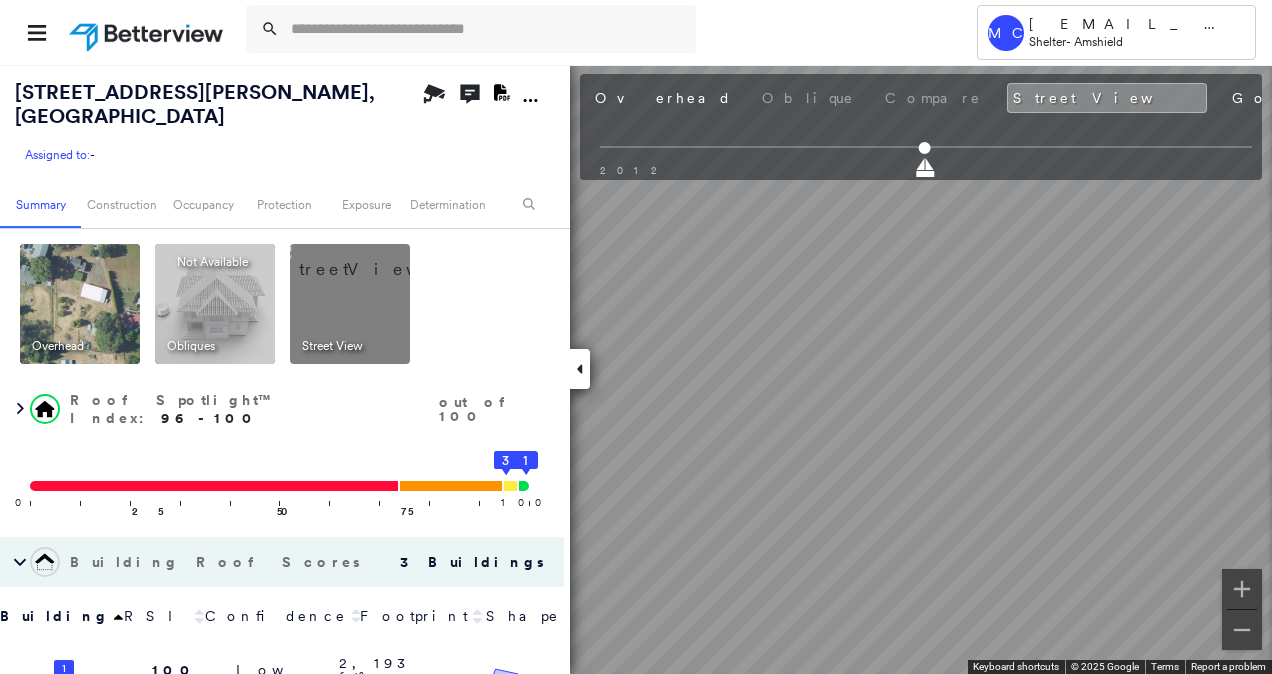 click at bounding box center (80, 304) 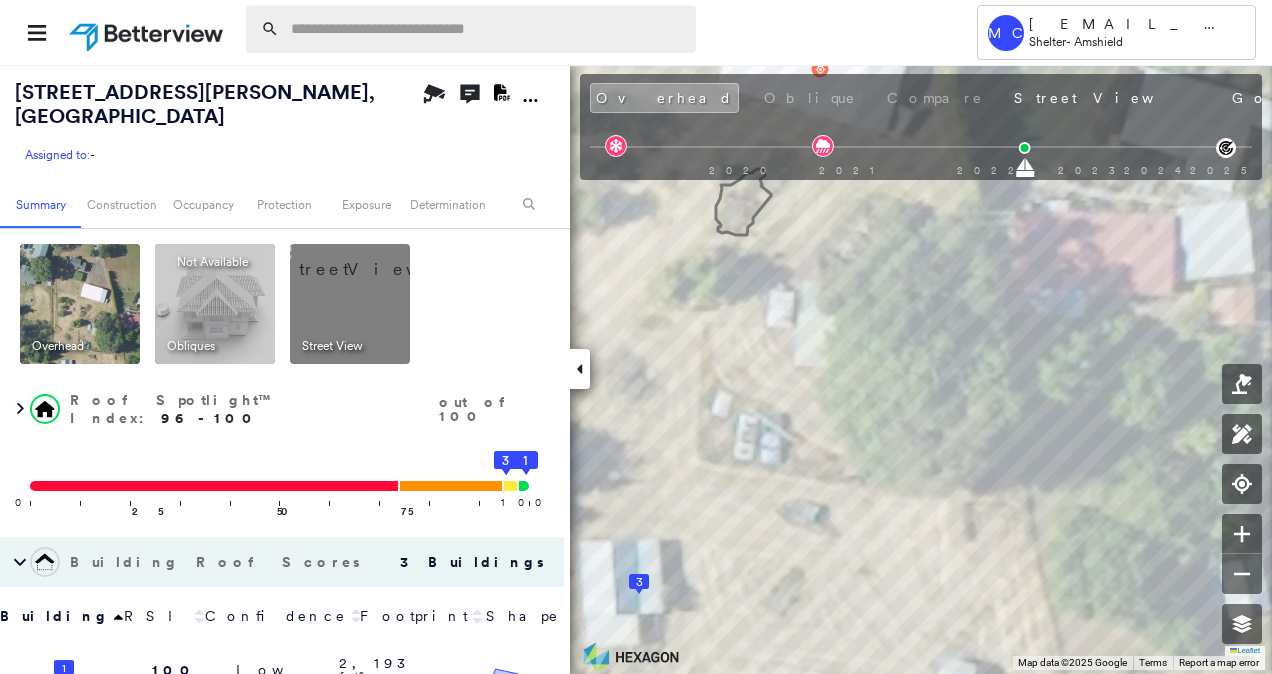click at bounding box center (487, 29) 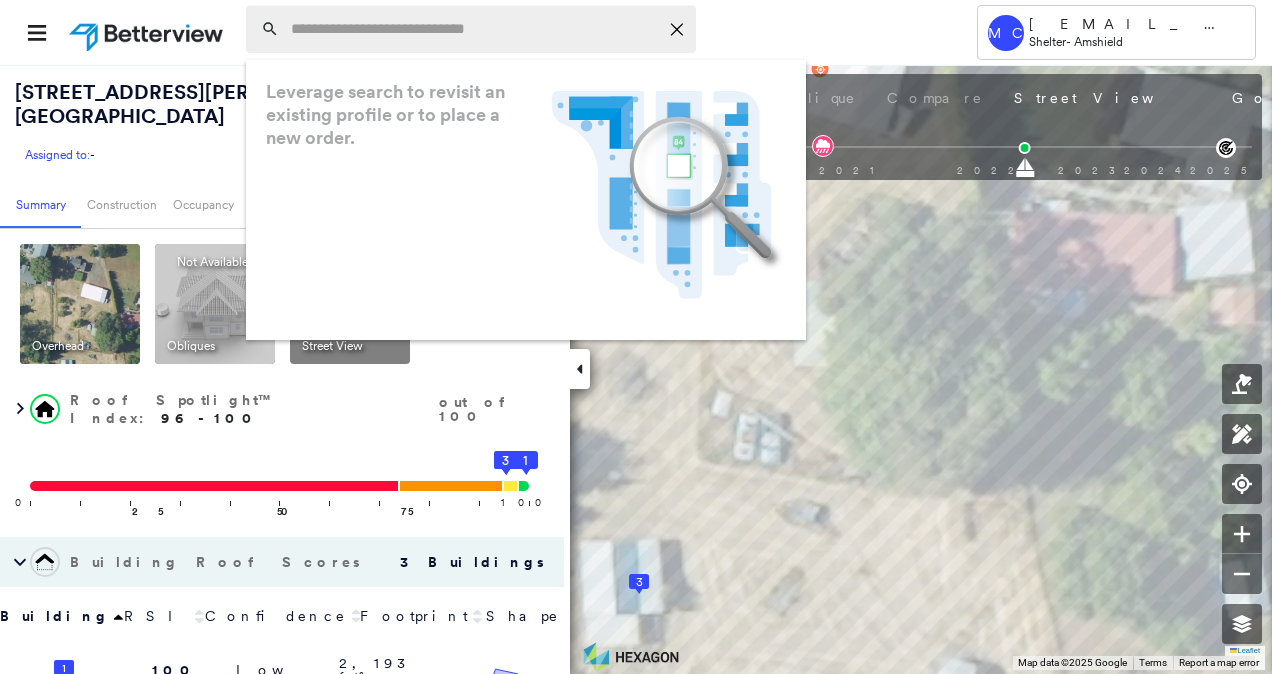 paste on "**********" 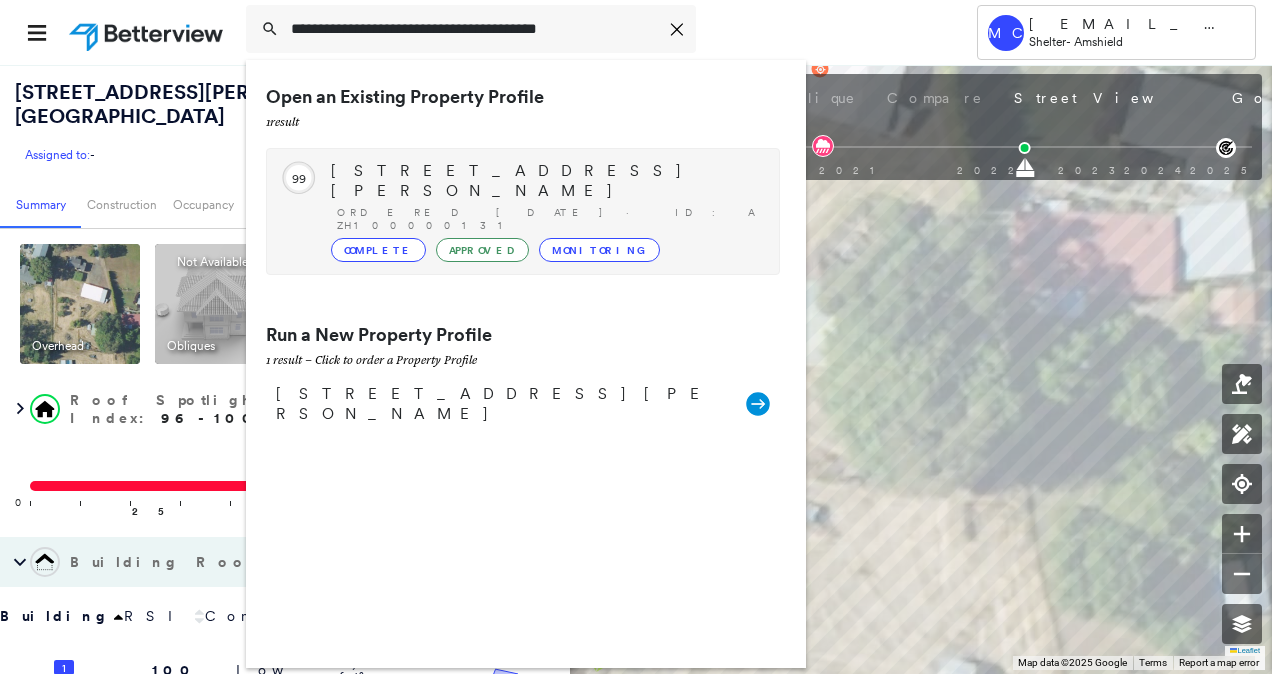 type on "**********" 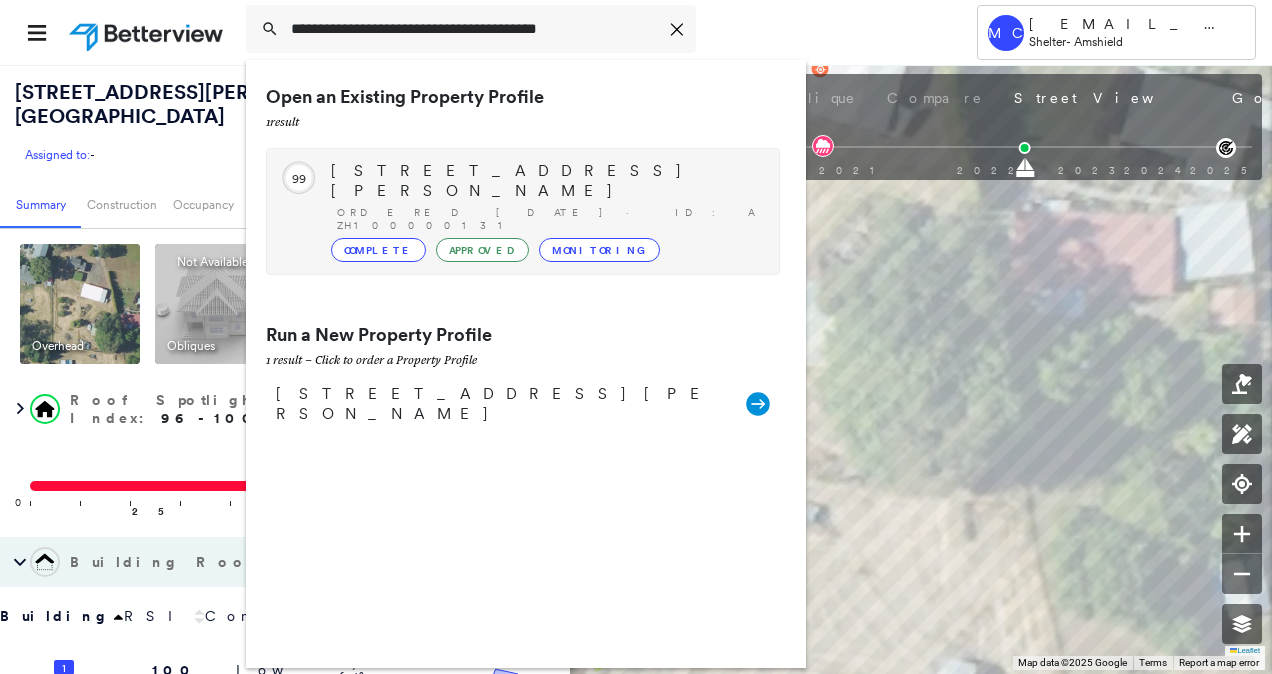 click on "[STREET_ADDRESS][PERSON_NAME] Ordered [DATE] · ID: AZH100000131 Complete Approved Monitoring" at bounding box center (545, 211) 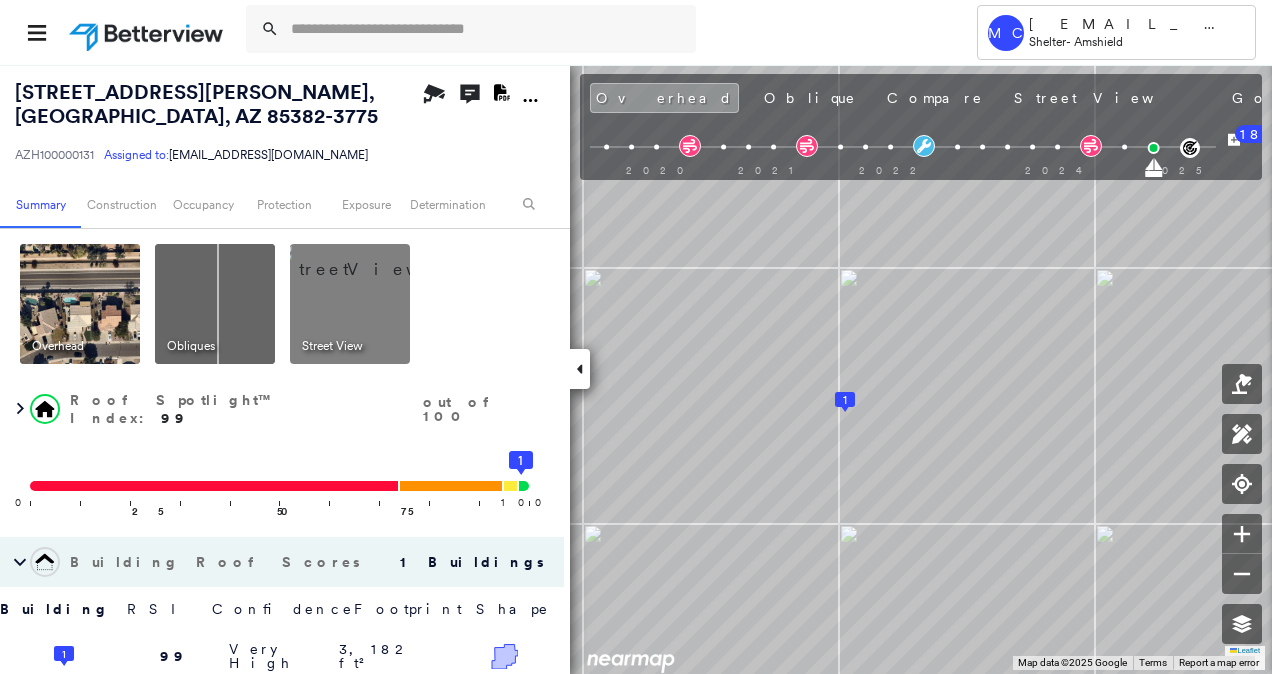 click at bounding box center [215, 304] 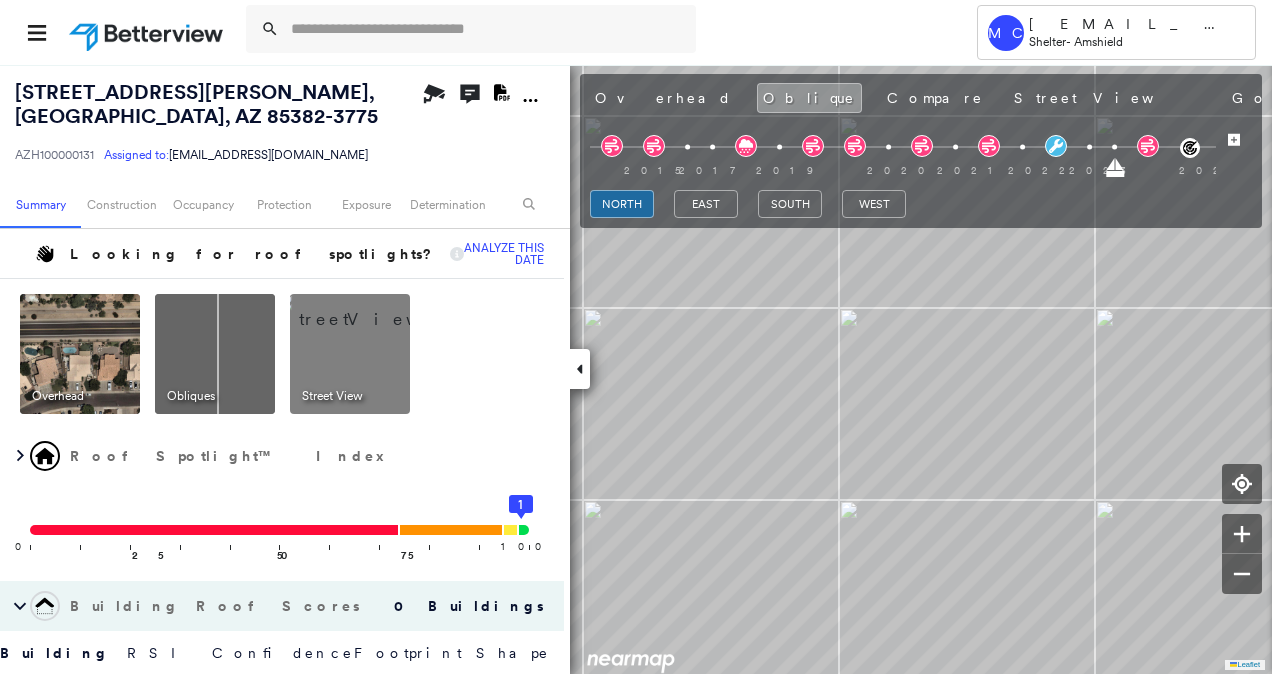 click at bounding box center (374, 309) 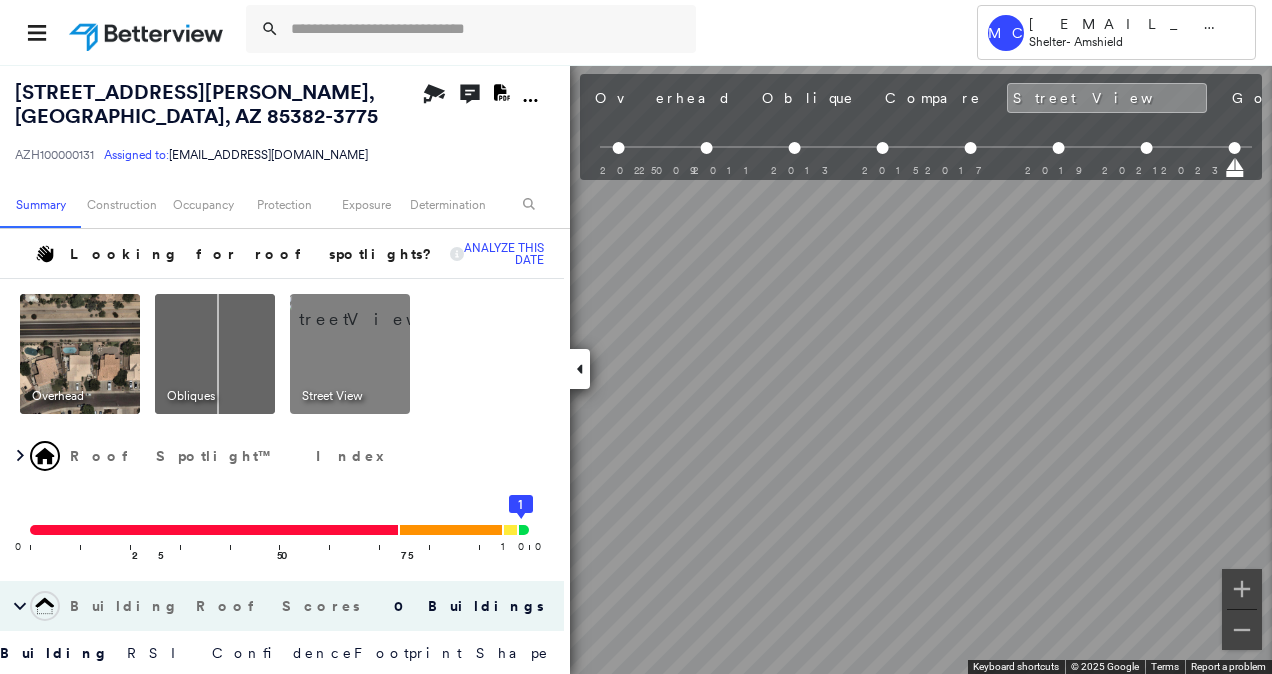scroll, scrollTop: 0, scrollLeft: 662, axis: horizontal 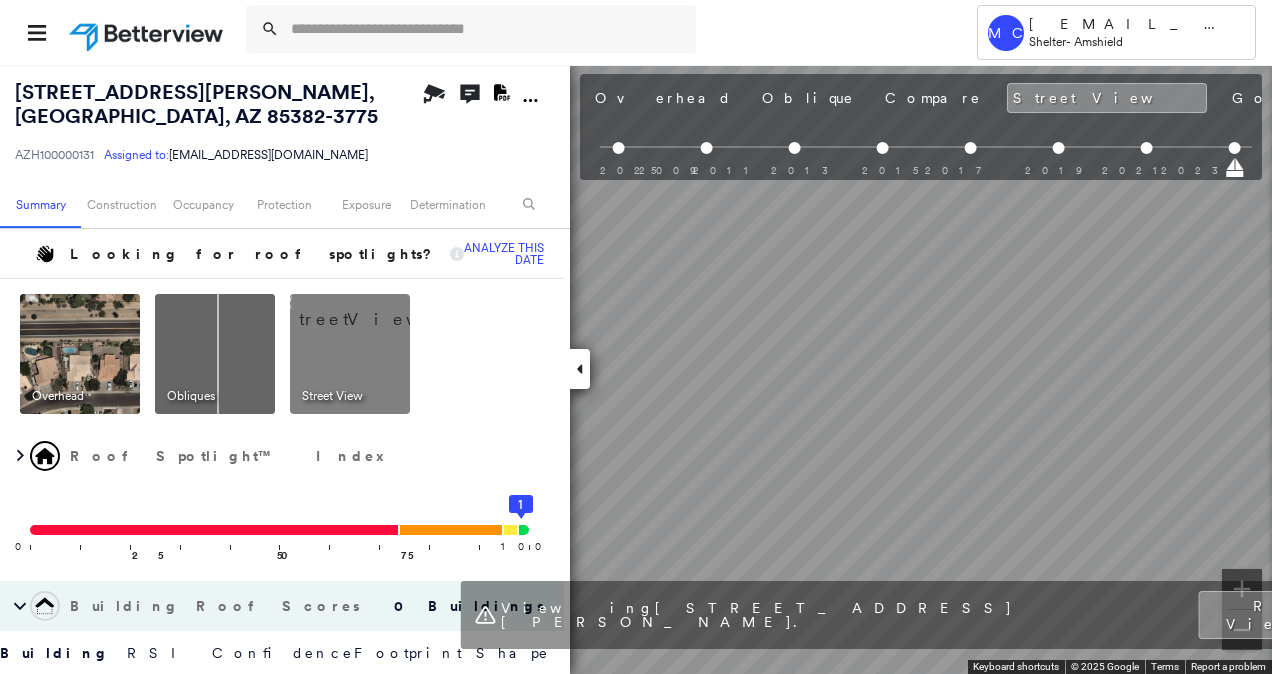 click on "[STREET_ADDRESS][PERSON_NAME] AZH100000131 Assigned to:  [EMAIL_ADDRESS][DOMAIN_NAME] Assigned to:  [EMAIL_ADDRESS][DOMAIN_NAME] AZH100000131 Assigned to:  [EMAIL_ADDRESS][DOMAIN_NAME] Open Comments Download PDF Report Summary Construction Occupancy Protection Exposure Determination Looking for roof spotlights? Analyze this date Overhead Obliques Street View Roof Spotlight™ Index 0 100 25 50 75 1 Building Roof Scores 0 Buildings Building RSI Confidence Footprint Shape Policy Information :  AZH100000131 Flags :  2 (0 cleared, 2 uncleared) Construction Roof Age :  [DEMOGRAPHIC_DATA]+ years old. 1 Building 1 :  10+ years BuildZoom - Building Permit Data and Analysis Occupancy Place Detail Protection Exposure FEMA Risk Index Wildfire Additional Perils Determination Flags :  2 (0 cleared, 2 uncleared) Uncleared Flags (2) Cleared Flags  (0) LOW Low Priority Flagged [DATE] Clear Pool Flagged [DATE] Clear Action Taken New Entry History Quote/New Business Terms & Conditions Added ACV Endorsement General Save Renewal" at bounding box center [636, 369] 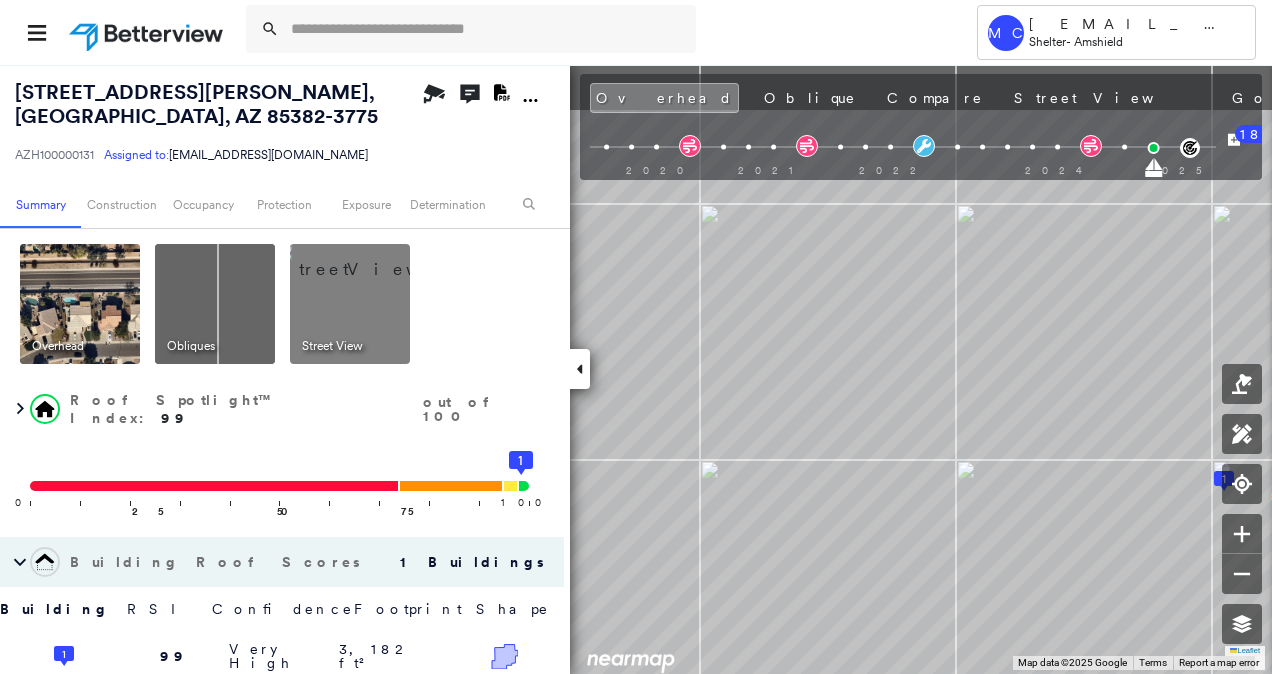click on "Tower MC [EMAIL_ADDRESS][DOMAIN_NAME] Shelter  -   Amshield [STREET_ADDRESS][PERSON_NAME] AZH100000131 Assigned to:  [EMAIL_ADDRESS][DOMAIN_NAME] Assigned to:  [EMAIL_ADDRESS][DOMAIN_NAME] AZH100000131 Assigned to:  [EMAIL_ADDRESS][DOMAIN_NAME] Open Comments Download PDF Report Summary Construction Occupancy Protection Exposure Determination Overhead Obliques Street View Roof Spotlight™ Index :  99 out of 100 0 100 25 50 75 1 Building Roof Scores 1 Buildings Building RSI Confidence Footprint Shape 1 99 Very High 3,182 ft² Shape: [PERSON_NAME] Ratio: 88% Material: Clay Tile Ratio: 88% Square Footage: 3,182 ft² Policy Information :  AZH100000131 Flags :  2 (0 cleared, 2 uncleared) Construction Roof Spotlights :  Vent, Satellite Dish Property Features :  Car, Pool, Road (Drivable Surface), Concrete Area, Driveway and 4 more Roof Age :  [DEMOGRAPHIC_DATA]+ years old. 1 Building 1 :  10+ years Roof Size & Shape :  1 building  - [PERSON_NAME] | Clay Tile BuildZoom - Building Permit Data and Analysis Occupancy Place Detail Exposure" at bounding box center [636, 337] 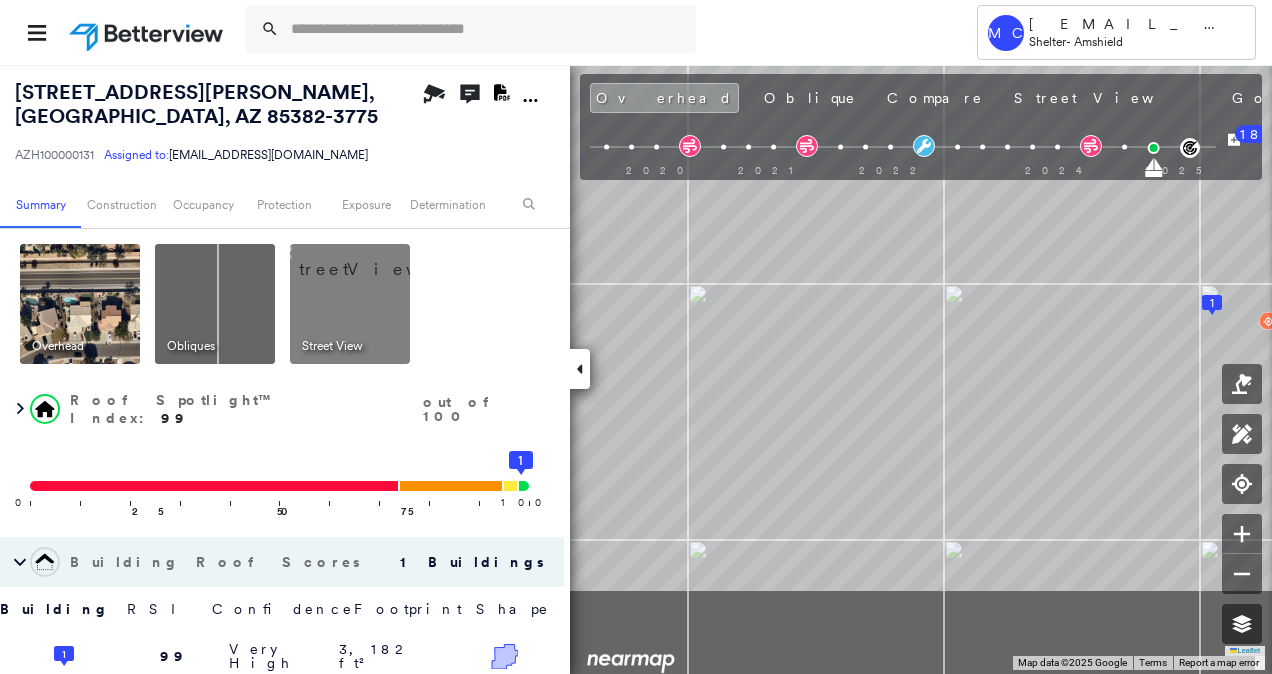 click on "[STREET_ADDRESS][PERSON_NAME] AZH100000131 Assigned to:  [EMAIL_ADDRESS][DOMAIN_NAME] Assigned to:  [EMAIL_ADDRESS][DOMAIN_NAME] AZH100000131 Assigned to:  [EMAIL_ADDRESS][DOMAIN_NAME] Open Comments Download PDF Report Summary Construction Occupancy Protection Exposure Determination Overhead Obliques Street View Roof Spotlight™ Index :  99 out of 100 0 100 25 50 75 1 Building Roof Scores 1 Buildings Building RSI Confidence Footprint Shape 1 99 Very High 3,182 ft² Shape: [PERSON_NAME] Ratio: 88% Material: Clay Tile Ratio: 88% Square Footage: 3,182 ft² Policy Information :  AZH100000131 Flags :  2 (0 cleared, 2 uncleared) Construction Roof Spotlights :  Vent, Satellite Dish Property Features :  Car, Pool, Road (Drivable Surface), Concrete Area, Driveway and 4 more Roof Age :  [DEMOGRAPHIC_DATA]+ years old. 1 Building 1 :  10+ years Roof Size & Shape :  1 building  - [PERSON_NAME] | Clay Tile BuildZoom - Building Permit Data and Analysis Occupancy Place Detail Protection Exposure Fire Path FEMA Risk Index Wind 2   out of  5 :" at bounding box center (636, 369) 